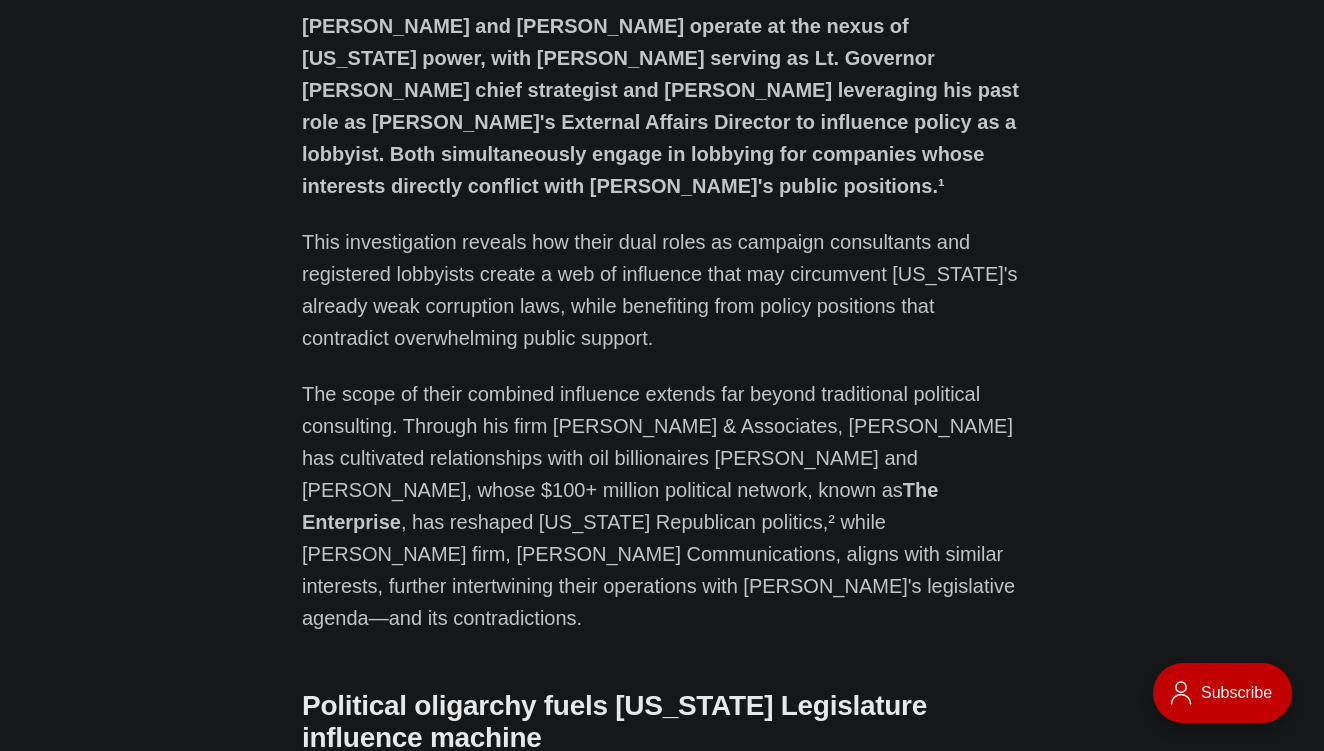 scroll, scrollTop: 919, scrollLeft: 0, axis: vertical 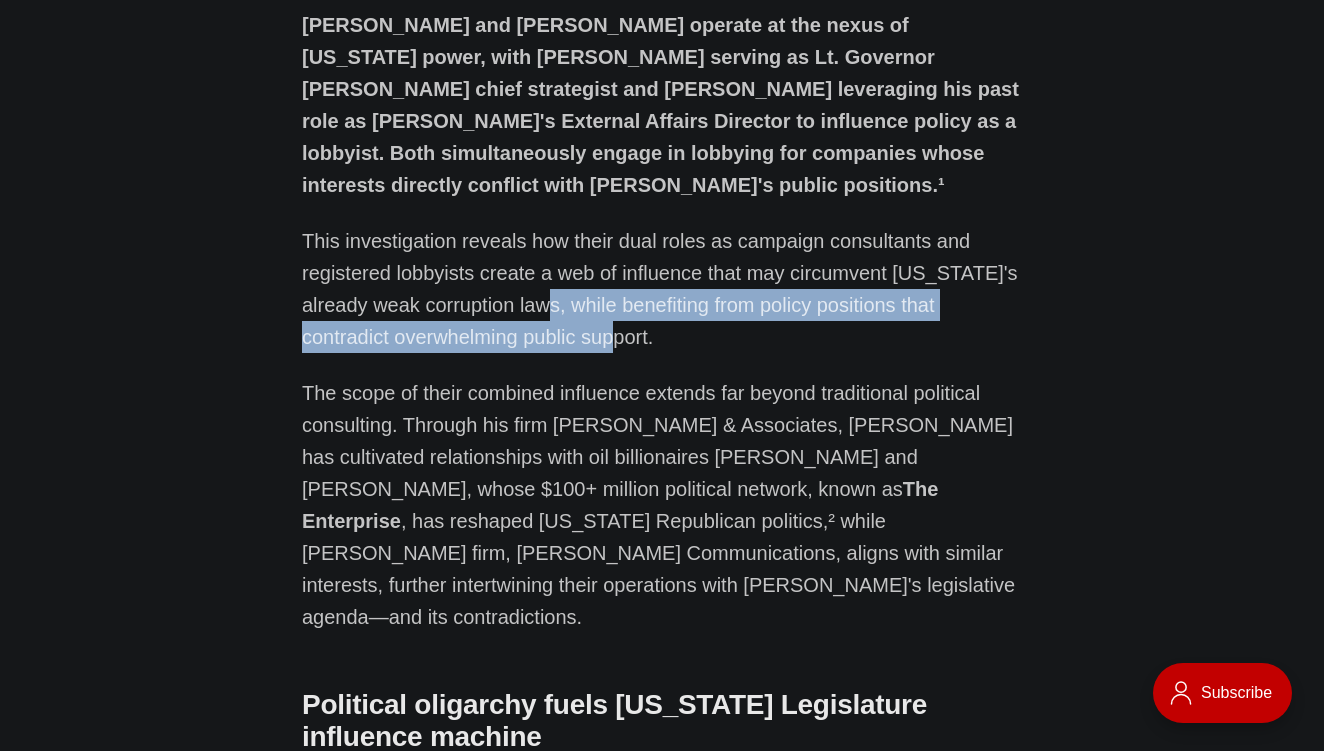 drag, startPoint x: 594, startPoint y: 299, endPoint x: 520, endPoint y: 267, distance: 80.622574 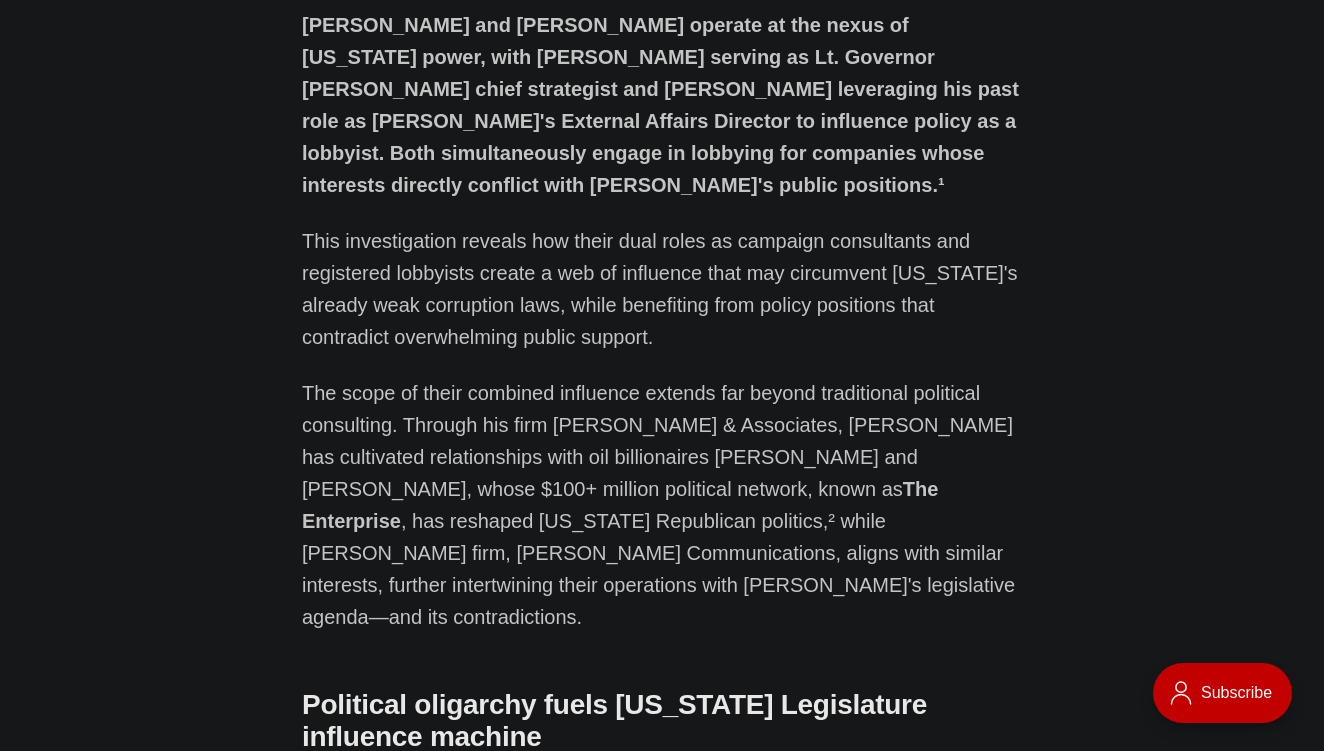 click on "The scope of their combined influence extends far beyond traditional political consulting. Through his firm [PERSON_NAME] & Associates, [PERSON_NAME] has cultivated relationships with oil billionaires [PERSON_NAME] and [PERSON_NAME], whose $100+ million political network, known as  The Enterprise , has reshaped [US_STATE] Republican politics,² while [PERSON_NAME] firm, [PERSON_NAME] Communications, aligns with similar interests, further intertwining their operations with [PERSON_NAME]'s legislative agenda—and its contradictions." at bounding box center (662, 505) 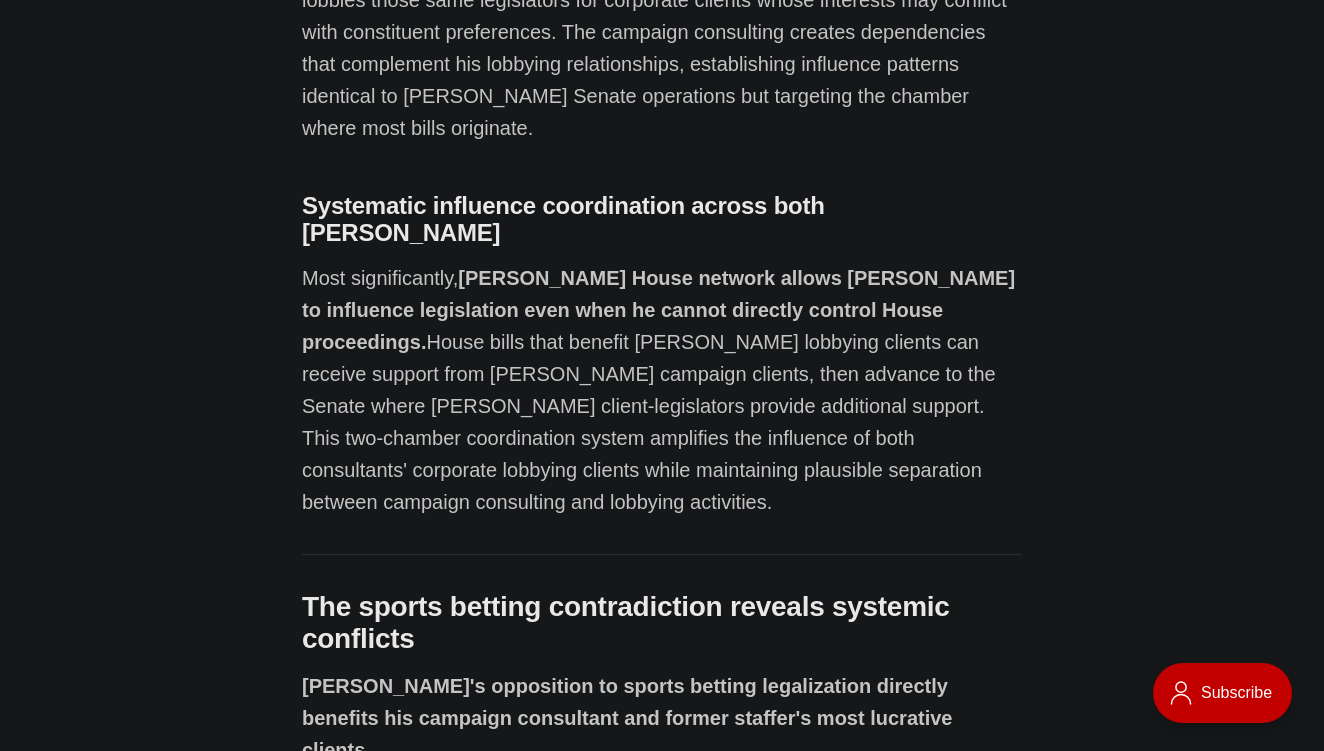 scroll, scrollTop: 12525, scrollLeft: 0, axis: vertical 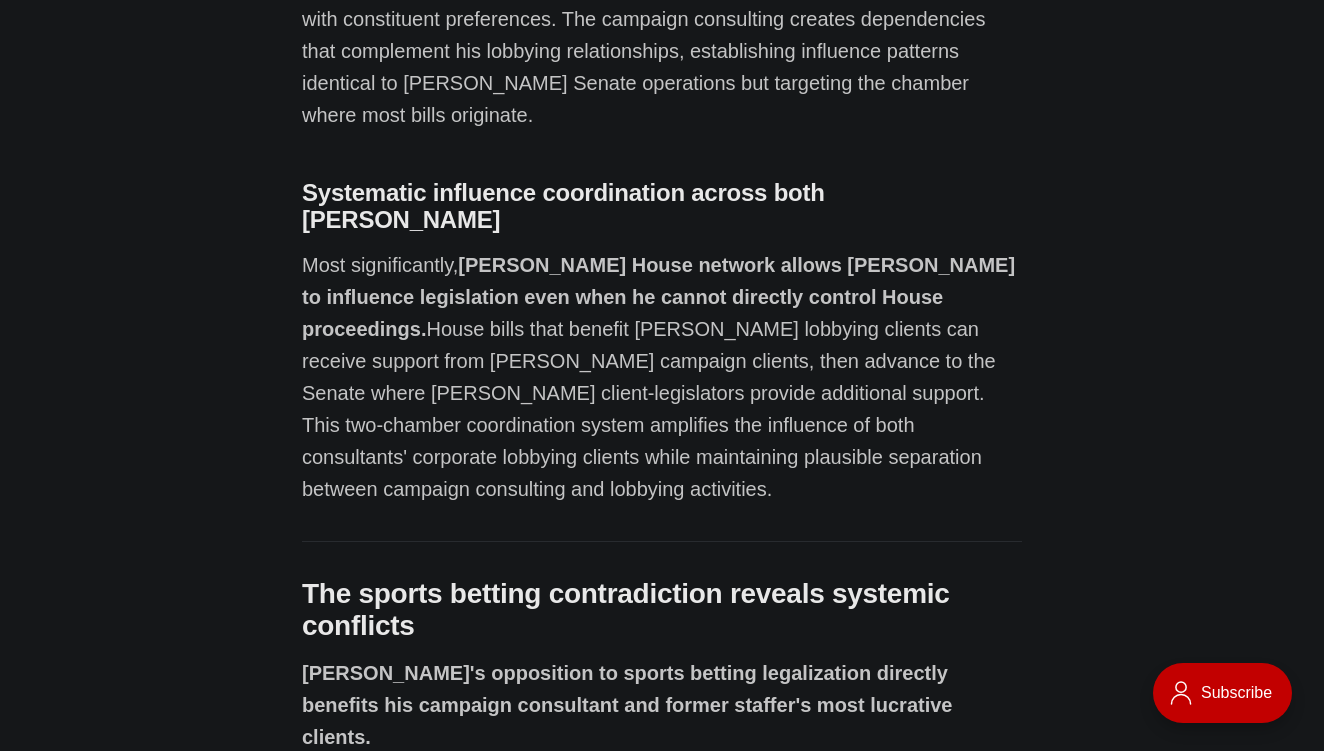 drag, startPoint x: 358, startPoint y: 270, endPoint x: 354, endPoint y: 292, distance: 22.36068 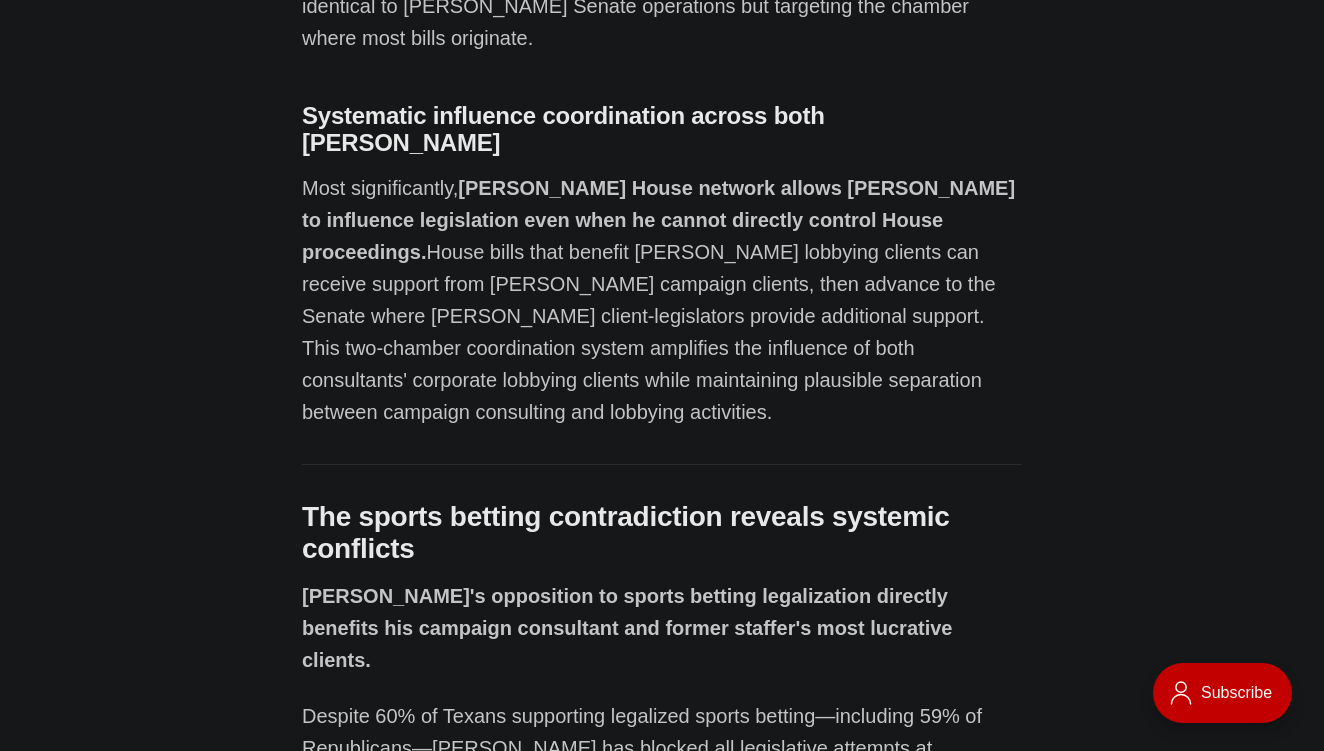 scroll, scrollTop: 12604, scrollLeft: 0, axis: vertical 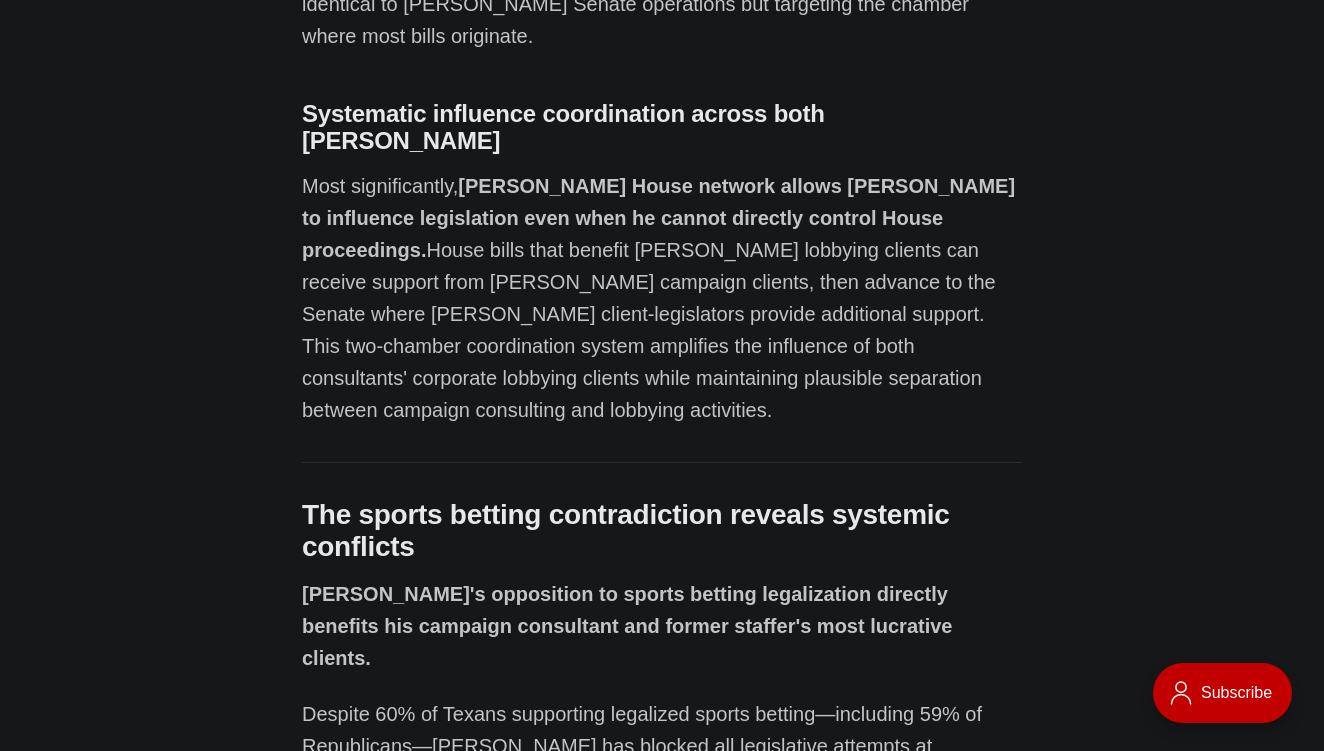 drag, startPoint x: 420, startPoint y: 356, endPoint x: 416, endPoint y: 388, distance: 32.24903 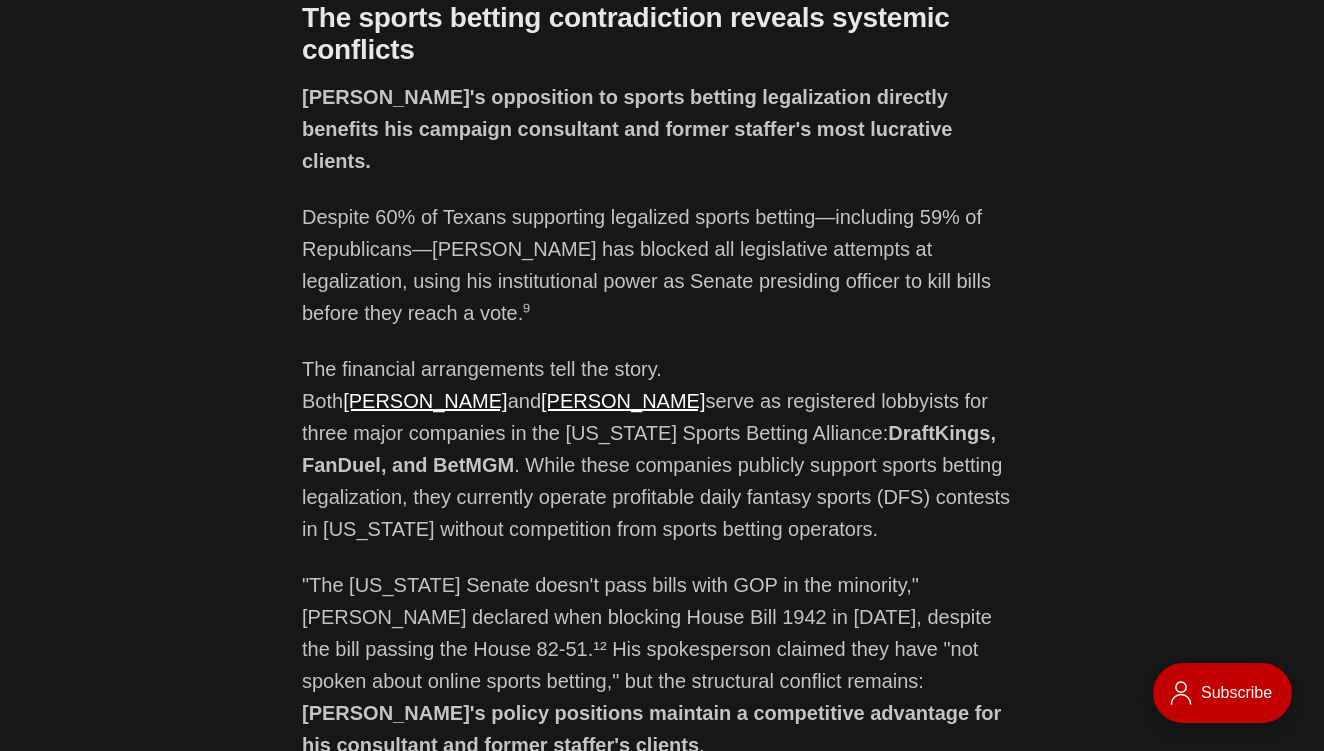 scroll, scrollTop: 13119, scrollLeft: 0, axis: vertical 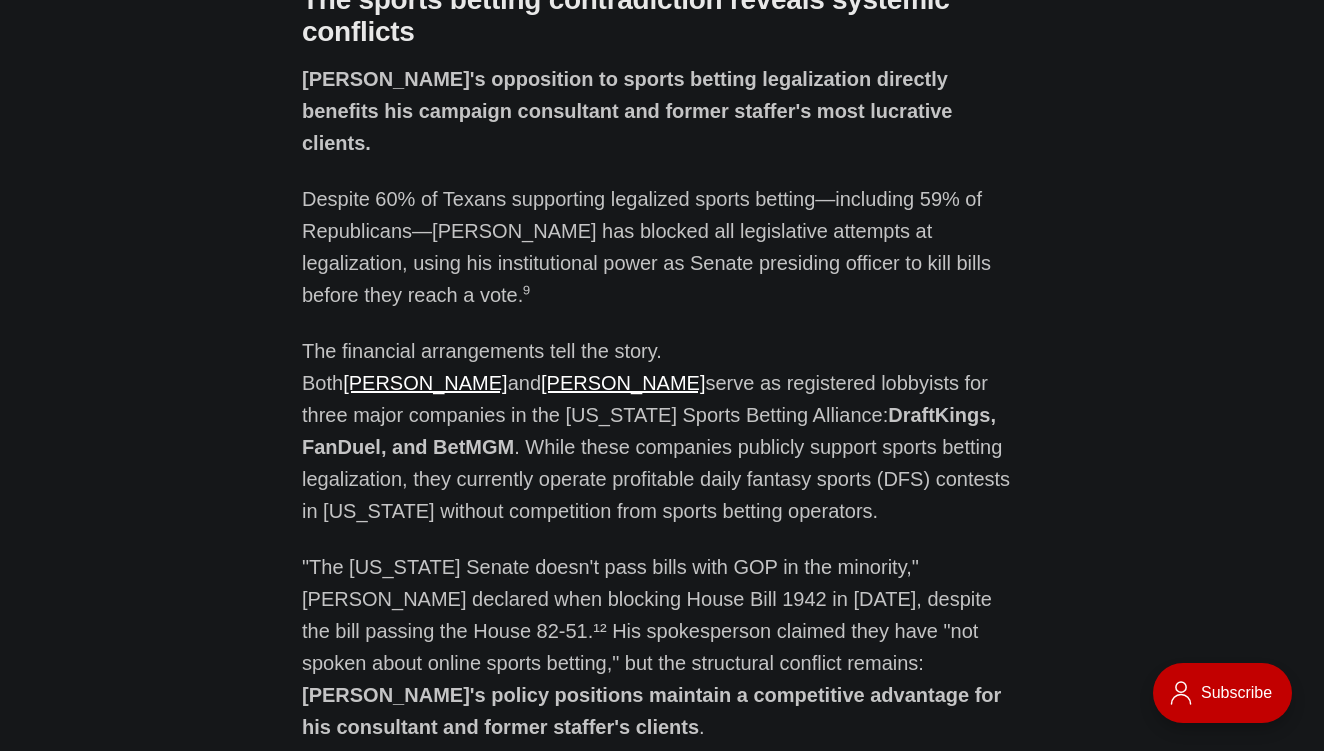 drag, startPoint x: 325, startPoint y: 355, endPoint x: 323, endPoint y: 377, distance: 22.090721 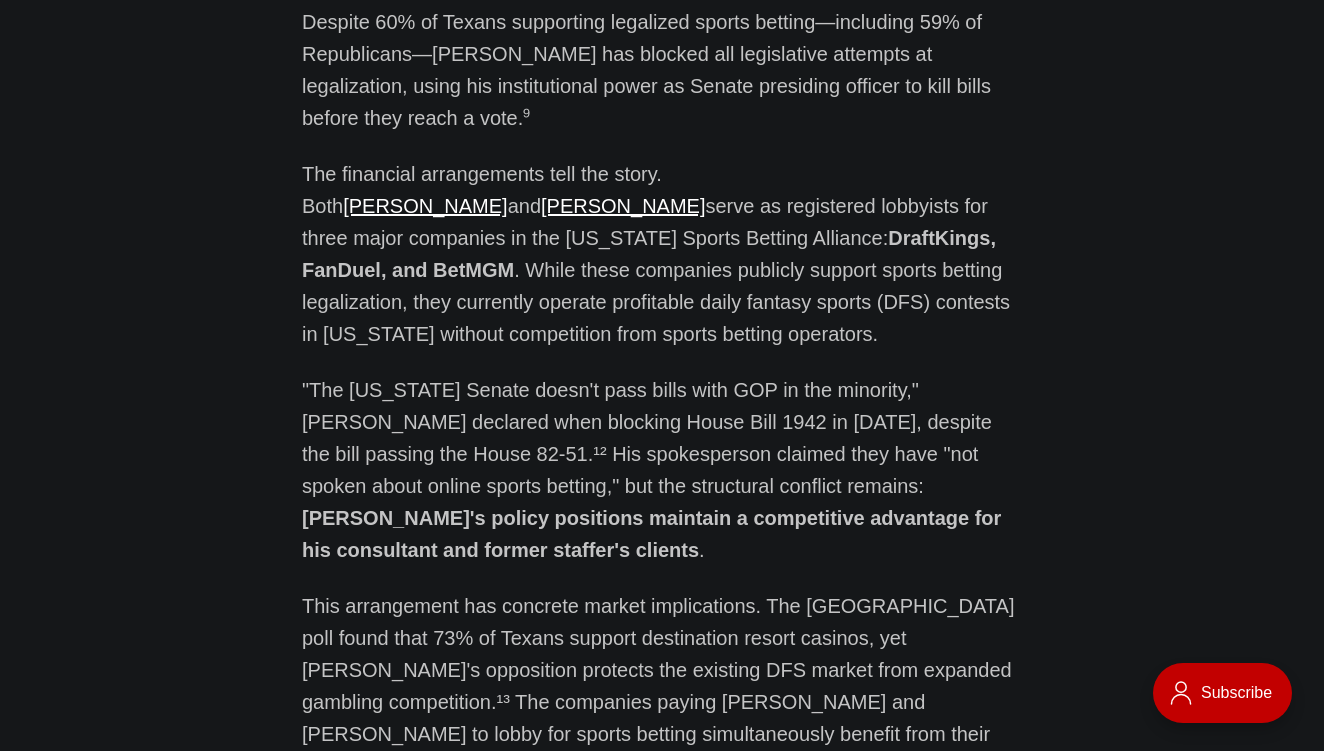 scroll, scrollTop: 13314, scrollLeft: 0, axis: vertical 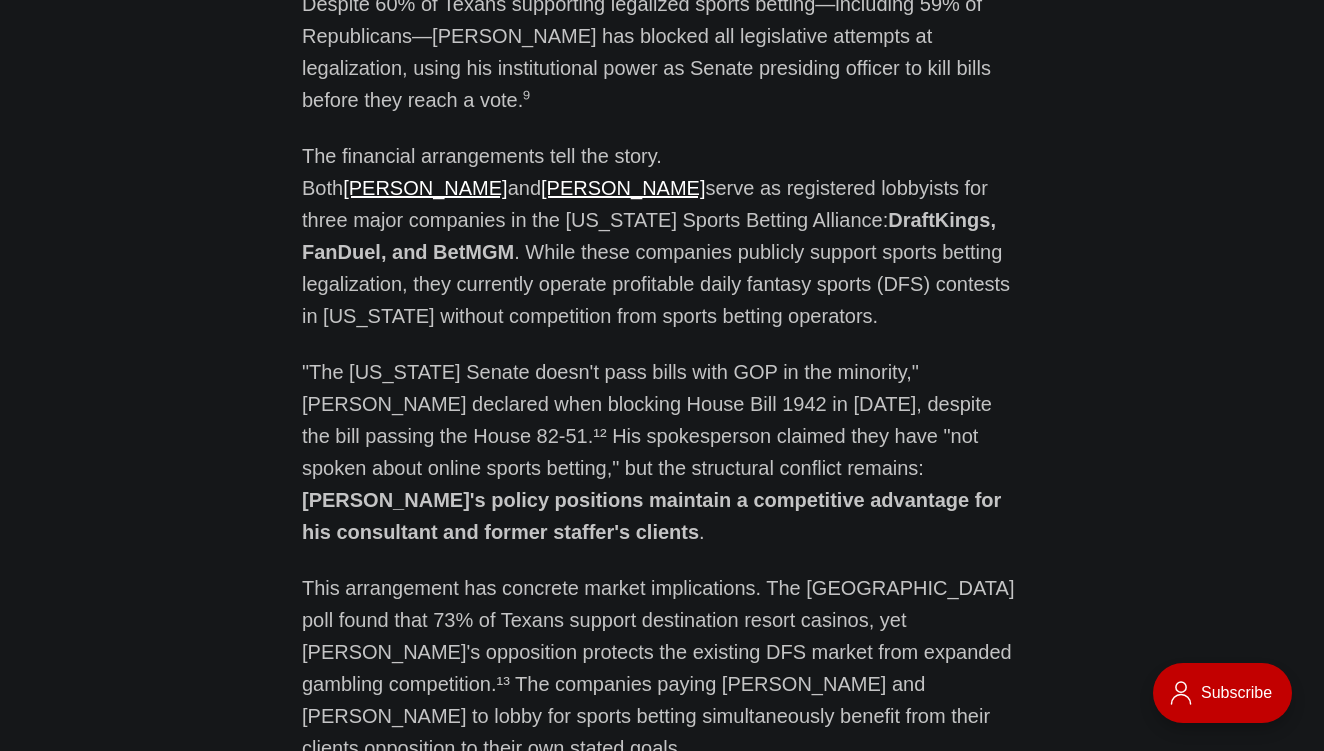 drag, startPoint x: 360, startPoint y: 284, endPoint x: 359, endPoint y: 298, distance: 14.035668 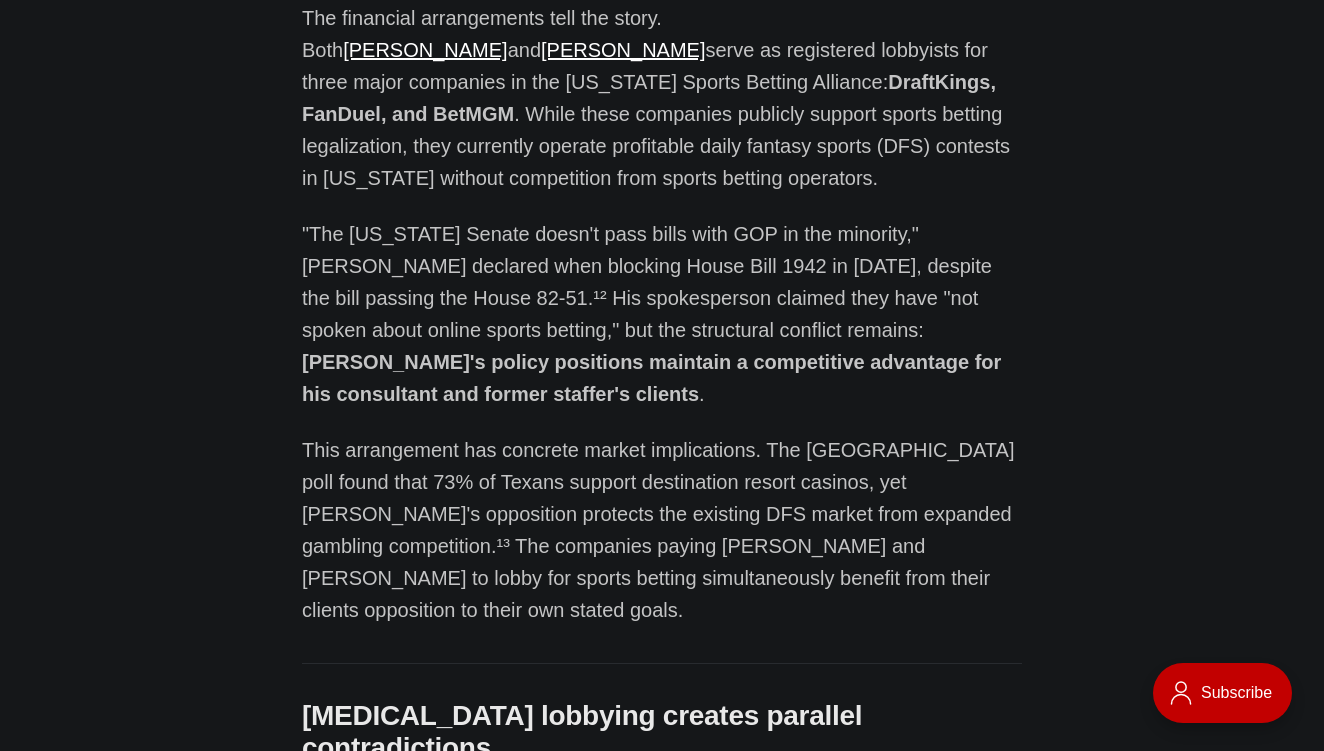 scroll, scrollTop: 13453, scrollLeft: 0, axis: vertical 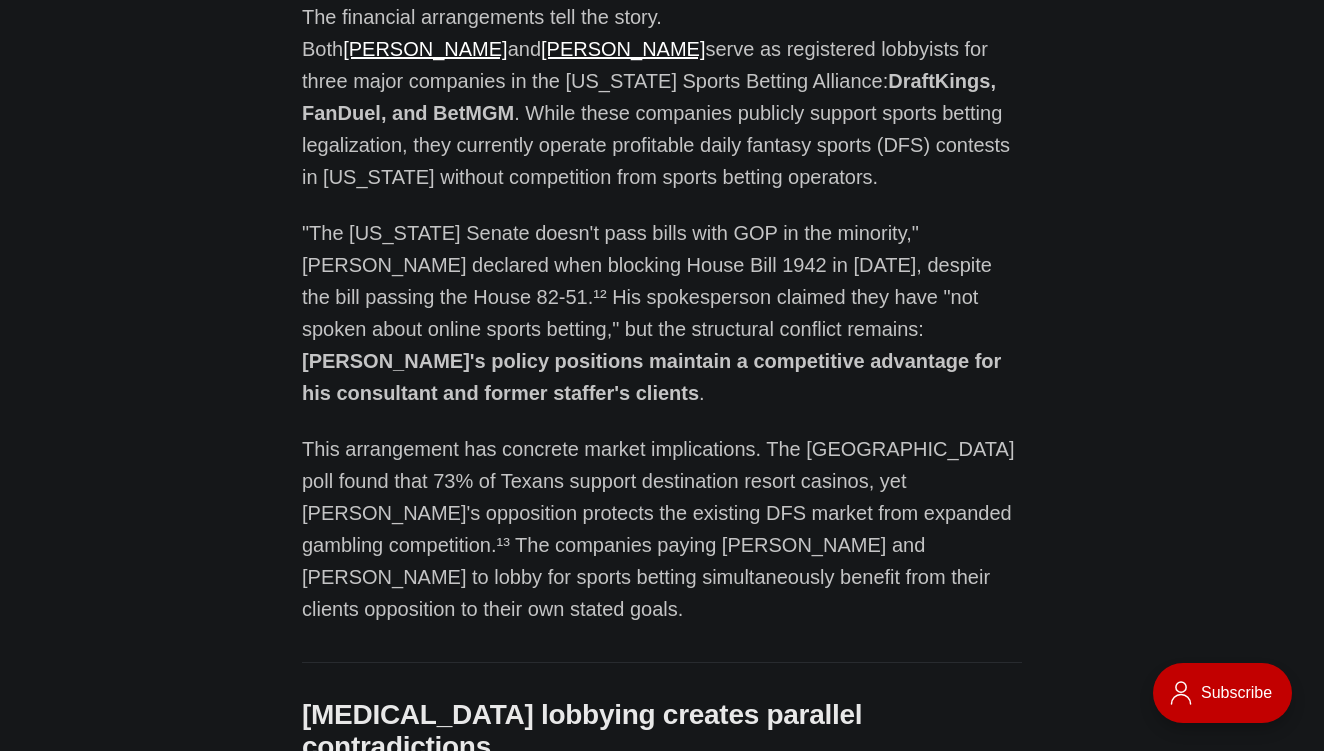 drag, startPoint x: 431, startPoint y: 294, endPoint x: 414, endPoint y: 384, distance: 91.591484 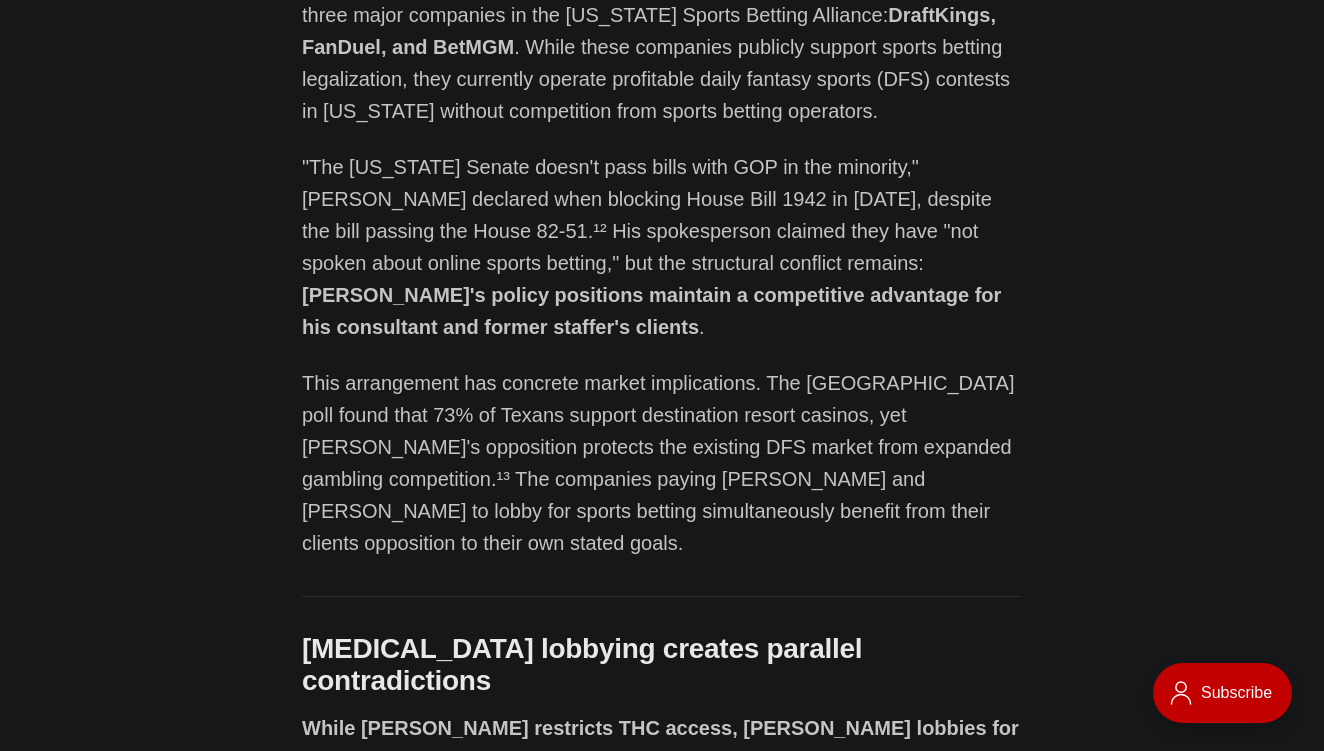 scroll, scrollTop: 13533, scrollLeft: 0, axis: vertical 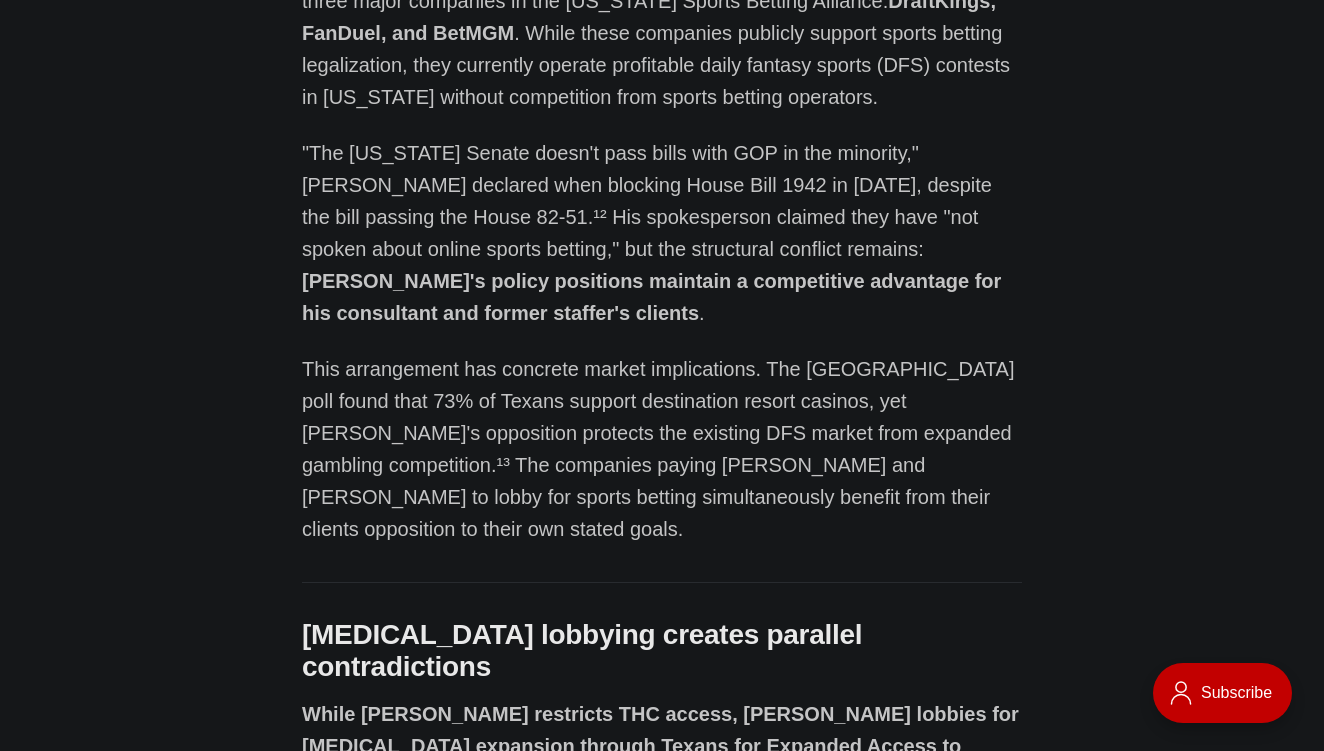 drag, startPoint x: 423, startPoint y: 394, endPoint x: 392, endPoint y: 496, distance: 106.60675 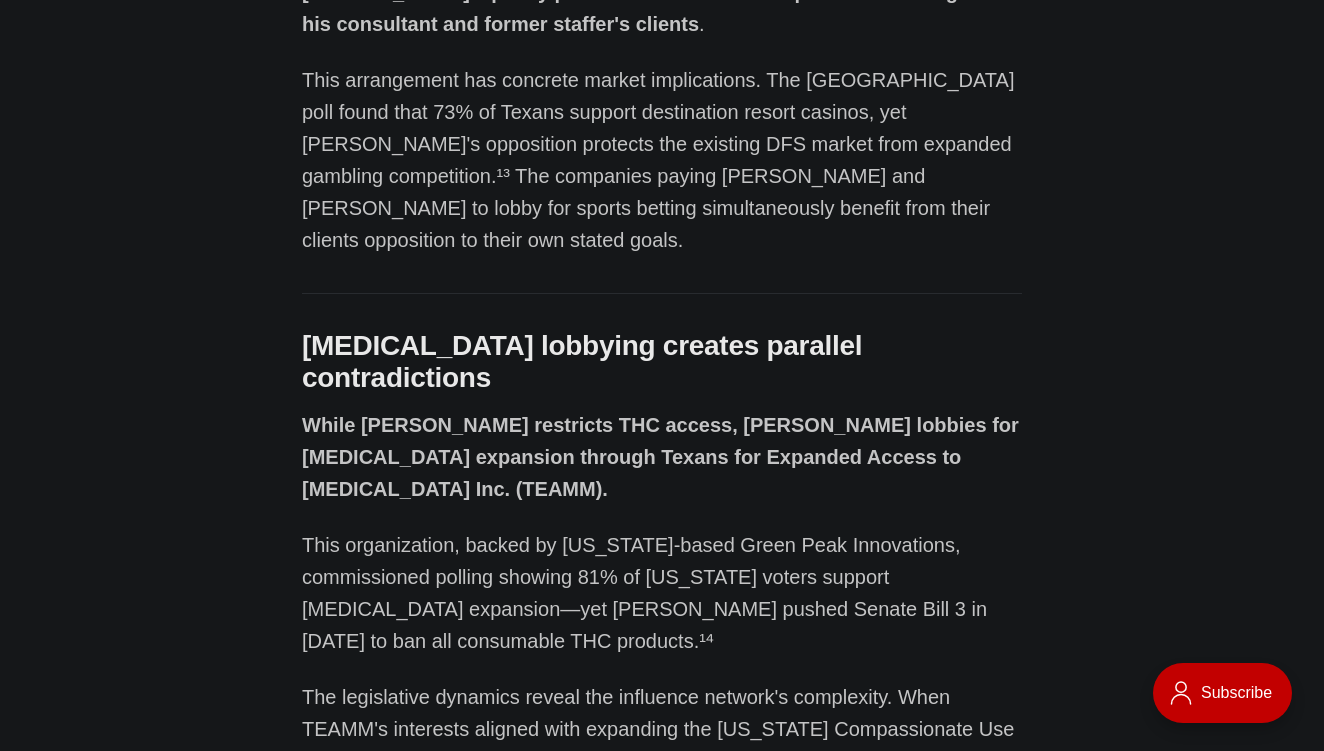 scroll, scrollTop: 13825, scrollLeft: 0, axis: vertical 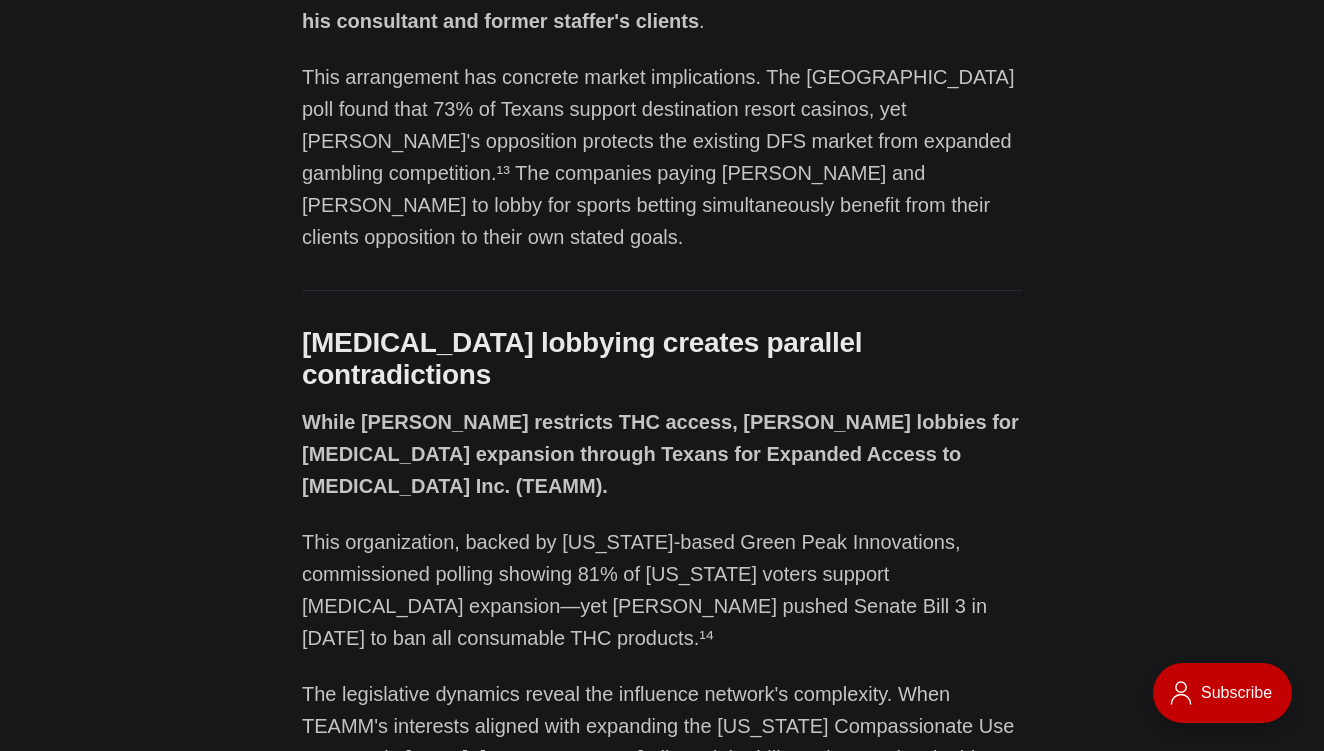 drag, startPoint x: 500, startPoint y: 322, endPoint x: 480, endPoint y: 439, distance: 118.69709 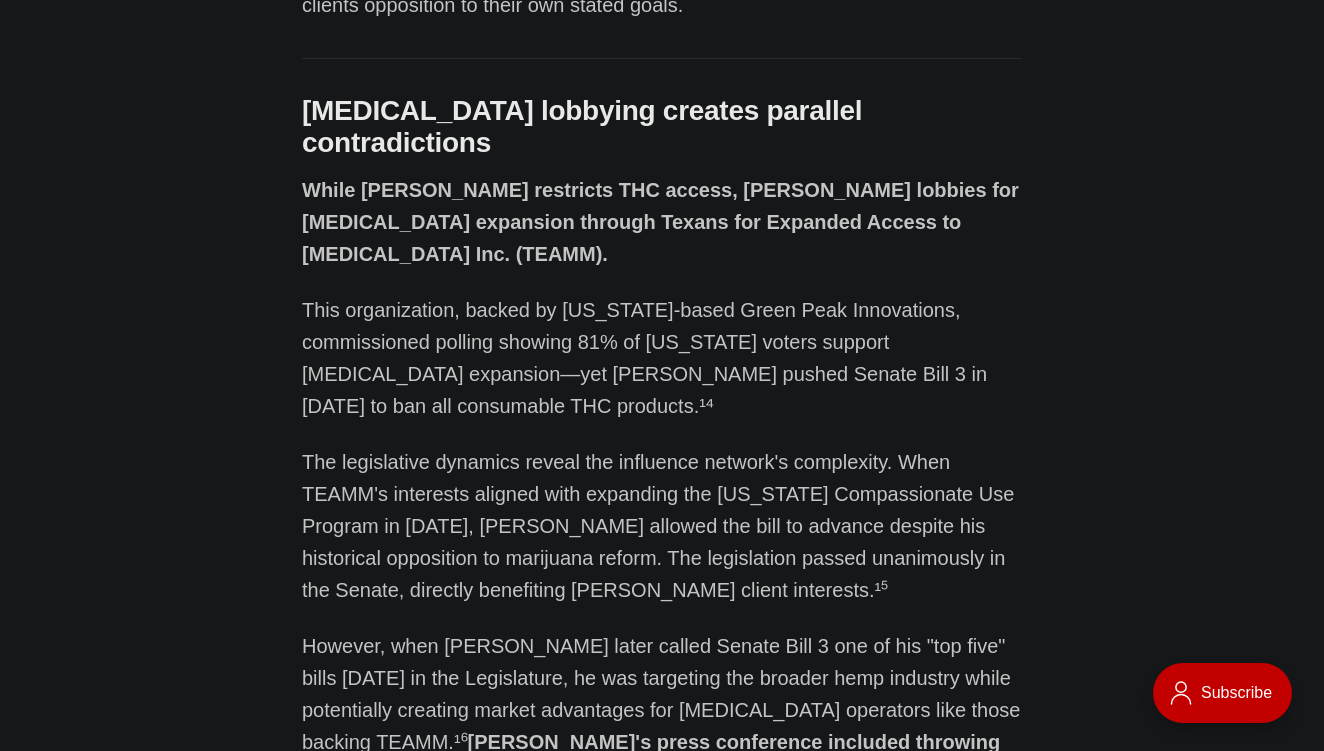 scroll, scrollTop: 14058, scrollLeft: 0, axis: vertical 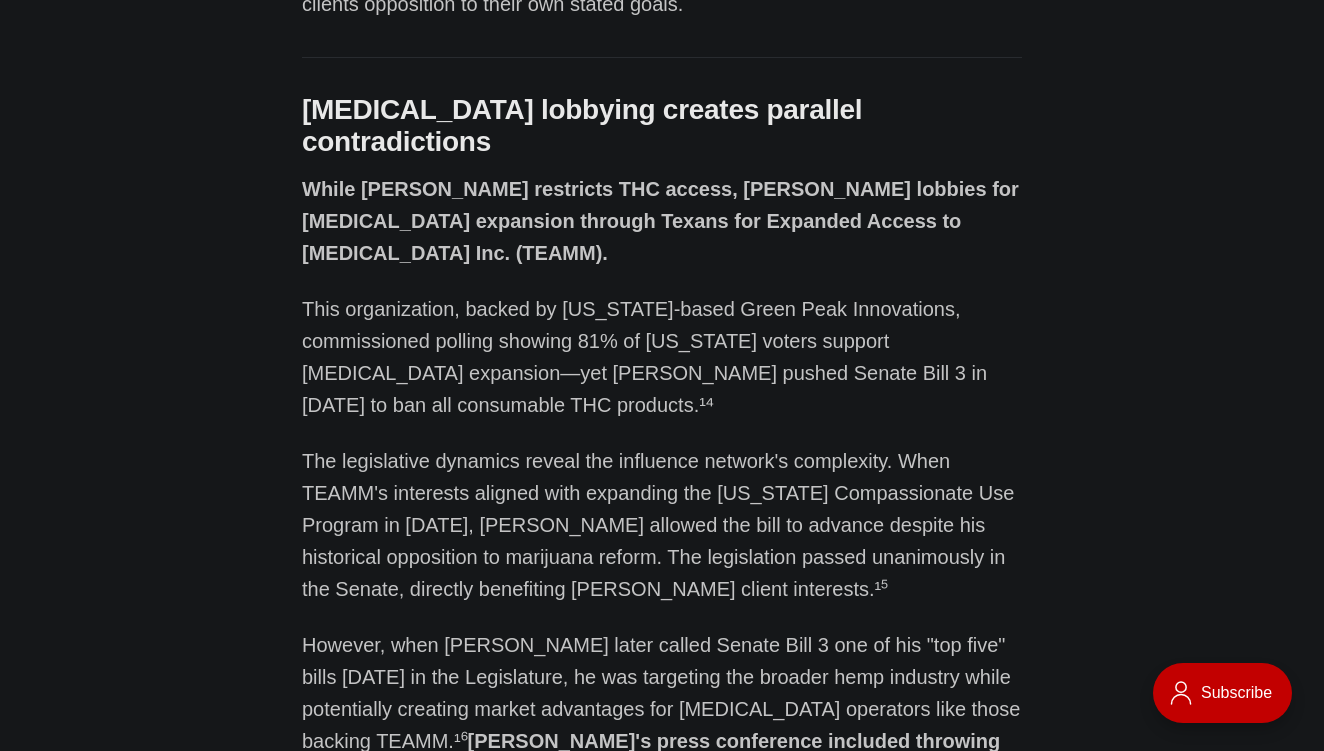drag, startPoint x: 362, startPoint y: 398, endPoint x: 356, endPoint y: 474, distance: 76.23647 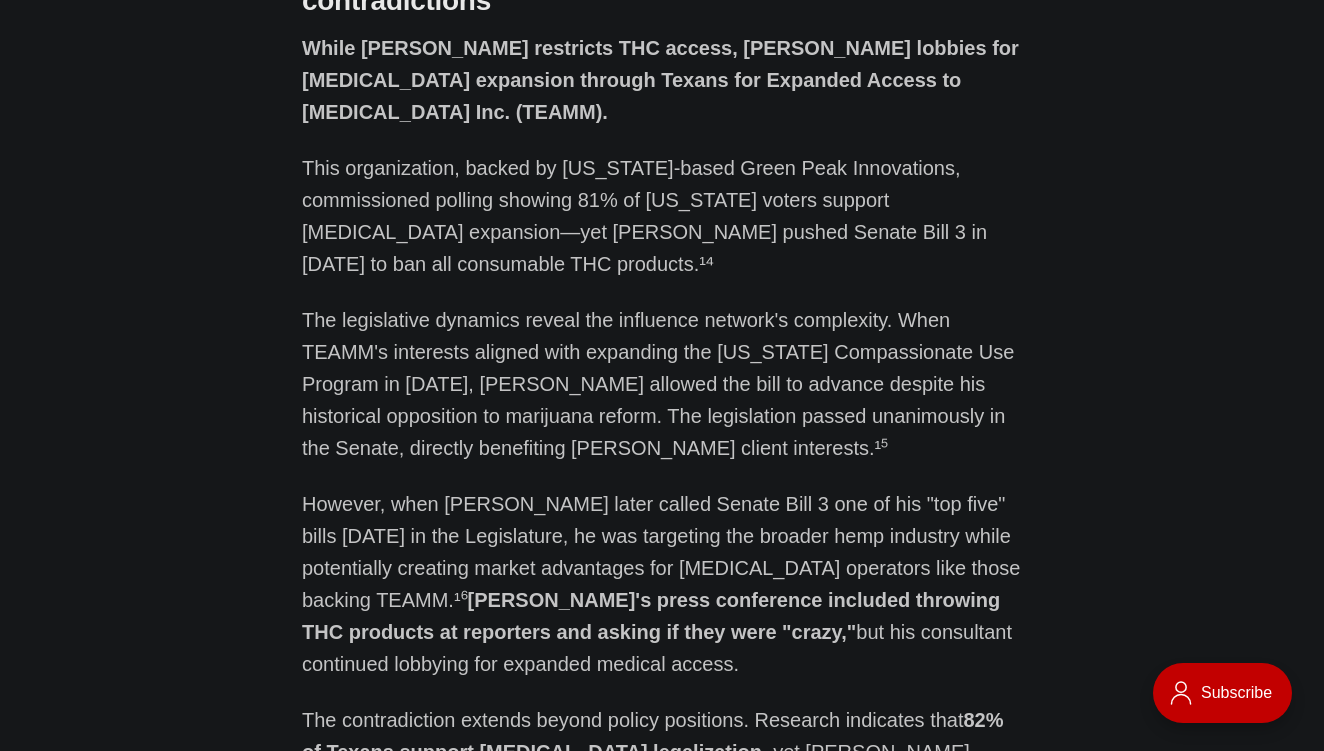scroll, scrollTop: 14204, scrollLeft: 0, axis: vertical 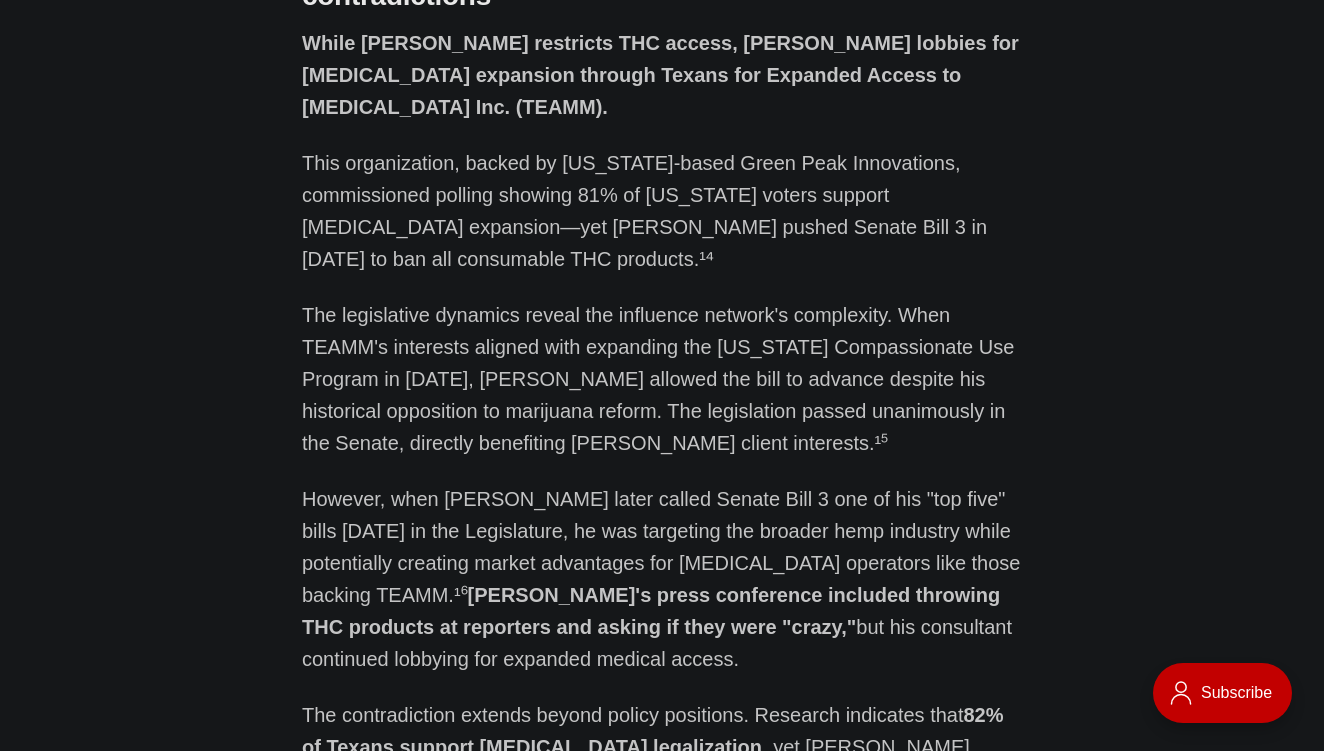 drag, startPoint x: 384, startPoint y: 454, endPoint x: 384, endPoint y: 541, distance: 87 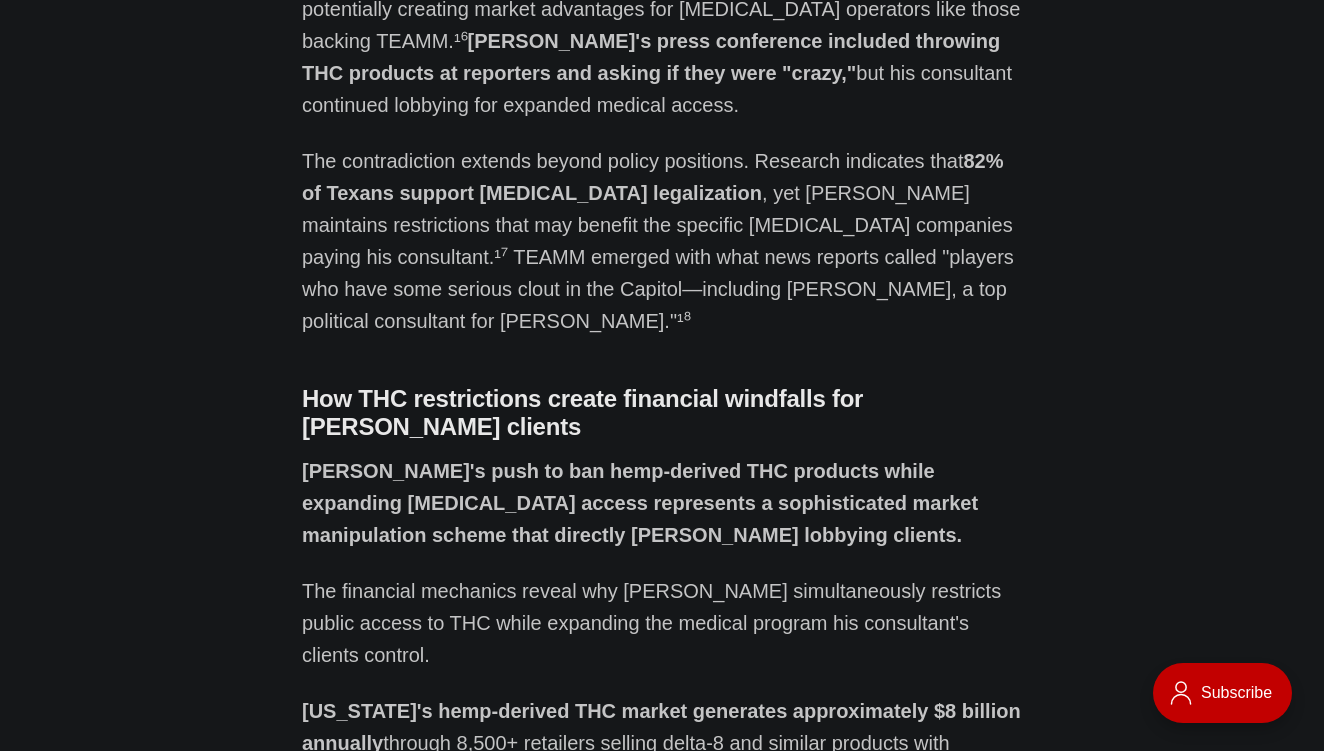 scroll, scrollTop: 14764, scrollLeft: 0, axis: vertical 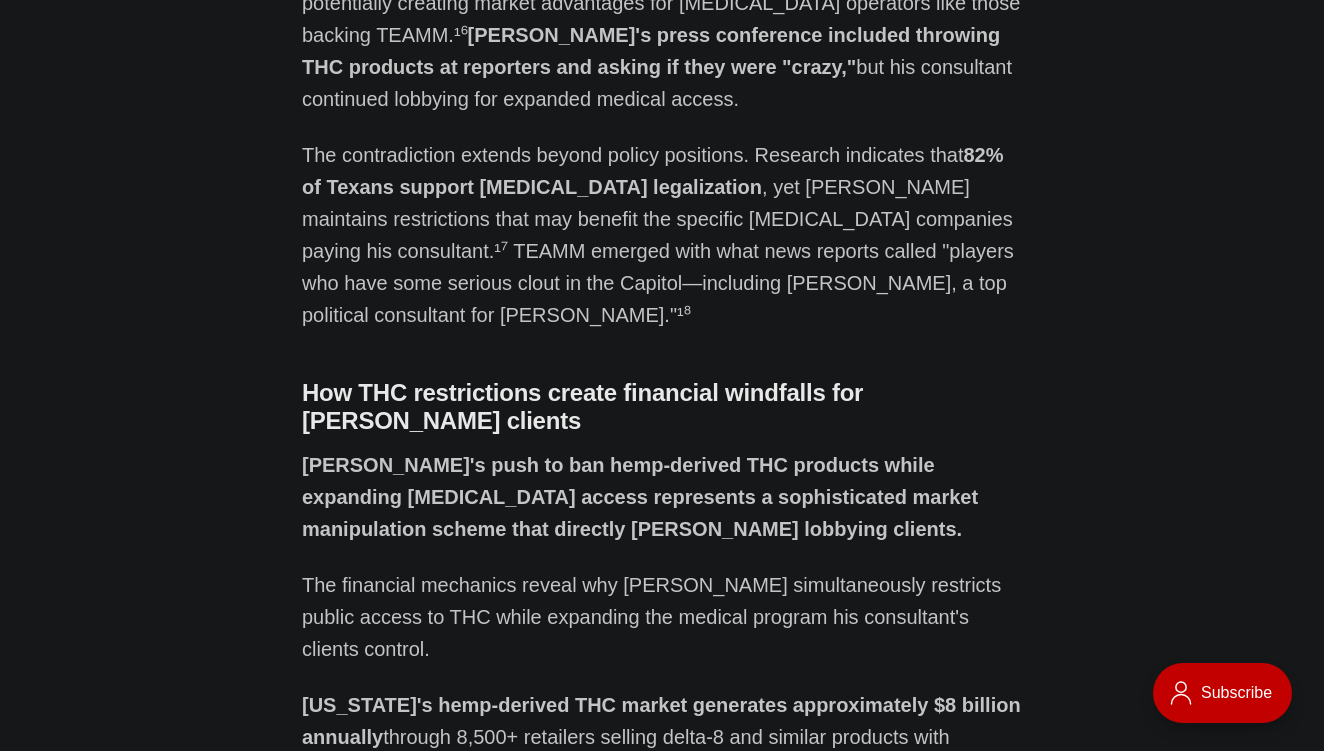 drag, startPoint x: 470, startPoint y: 260, endPoint x: 465, endPoint y: 319, distance: 59.211487 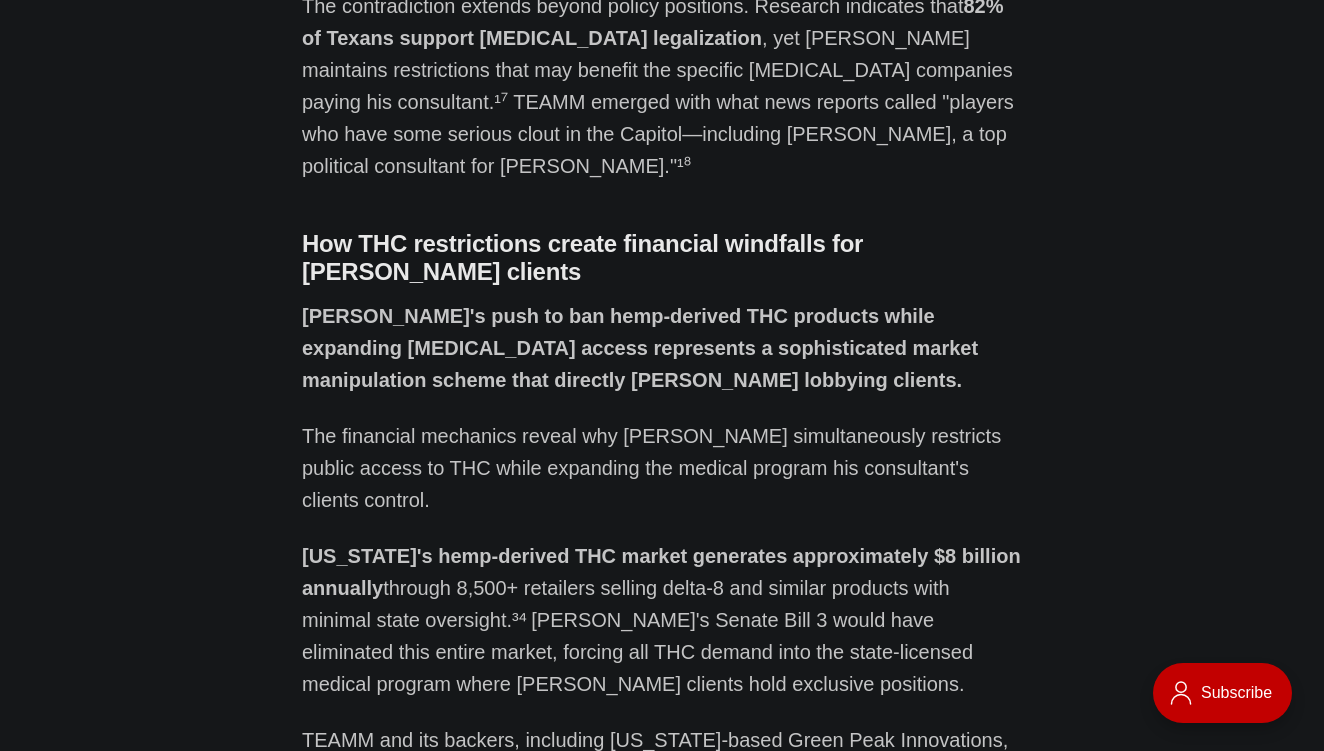 scroll, scrollTop: 14919, scrollLeft: 0, axis: vertical 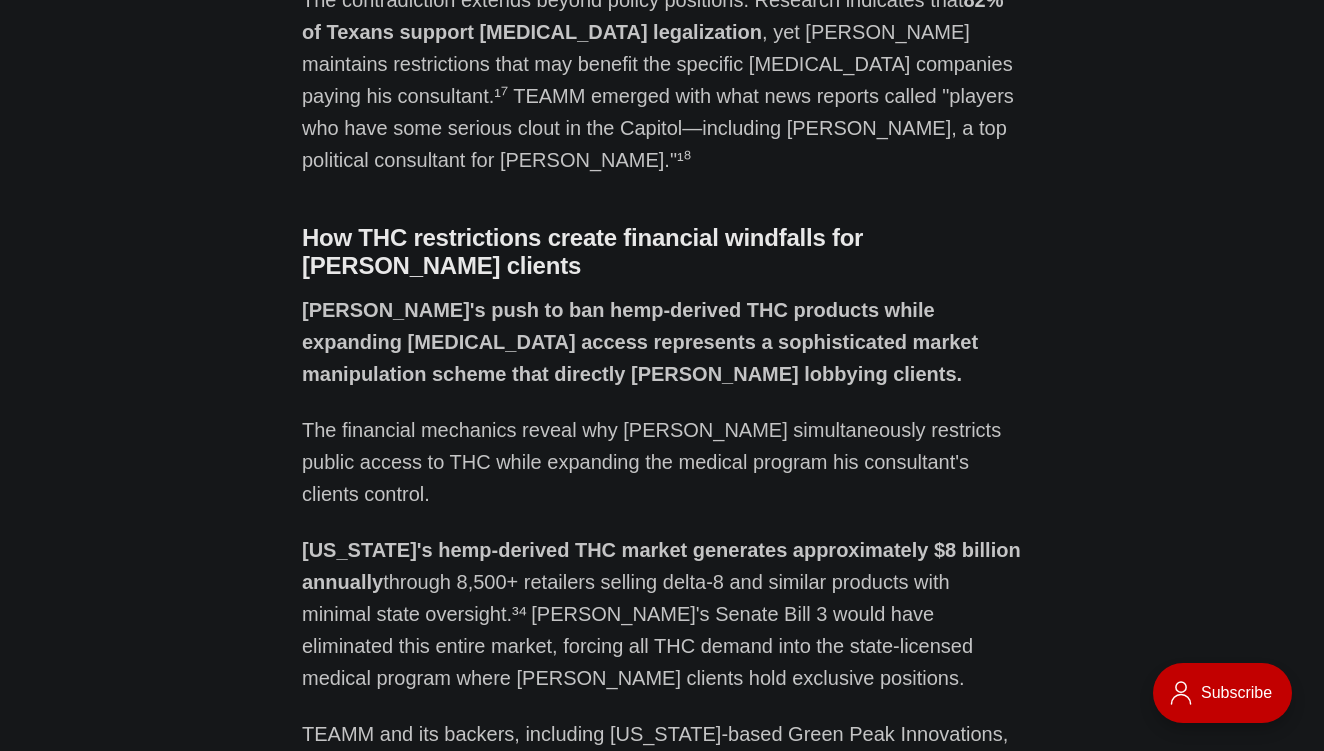drag, startPoint x: 466, startPoint y: 191, endPoint x: 457, endPoint y: 225, distance: 35.17101 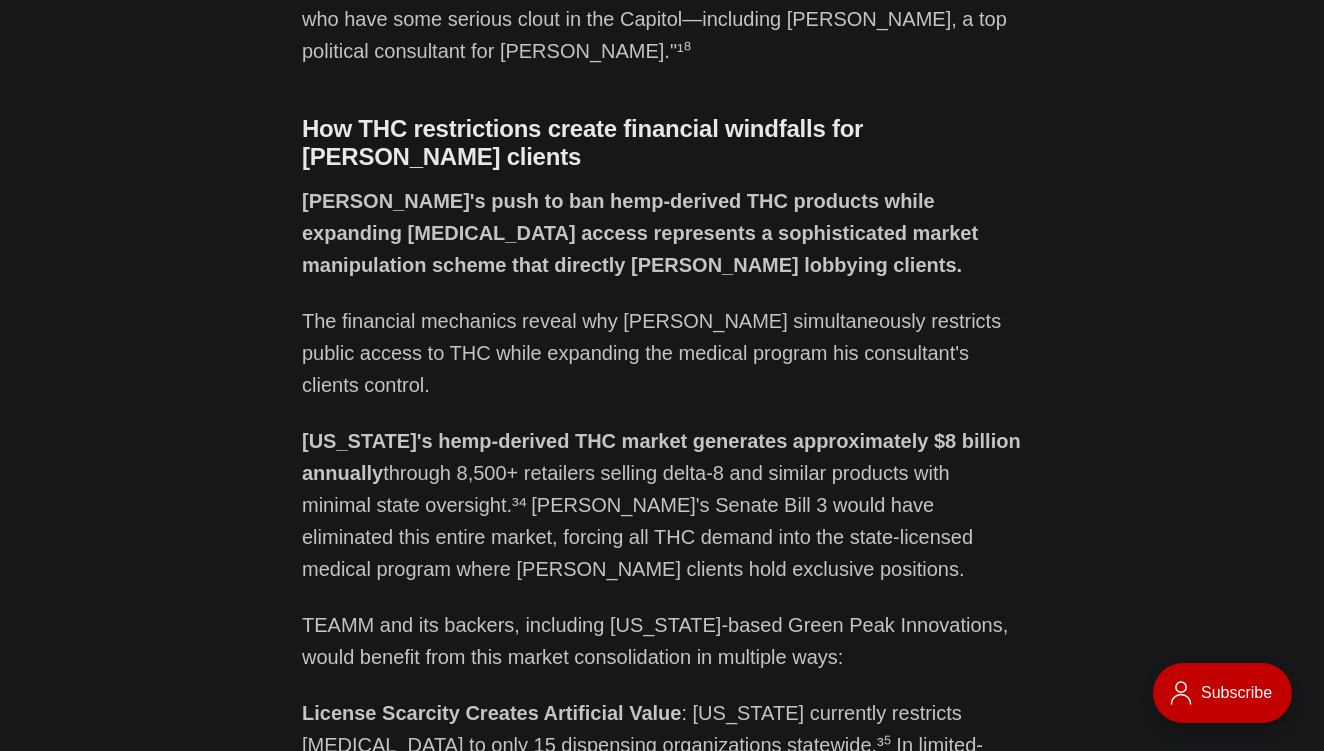 scroll, scrollTop: 15030, scrollLeft: 0, axis: vertical 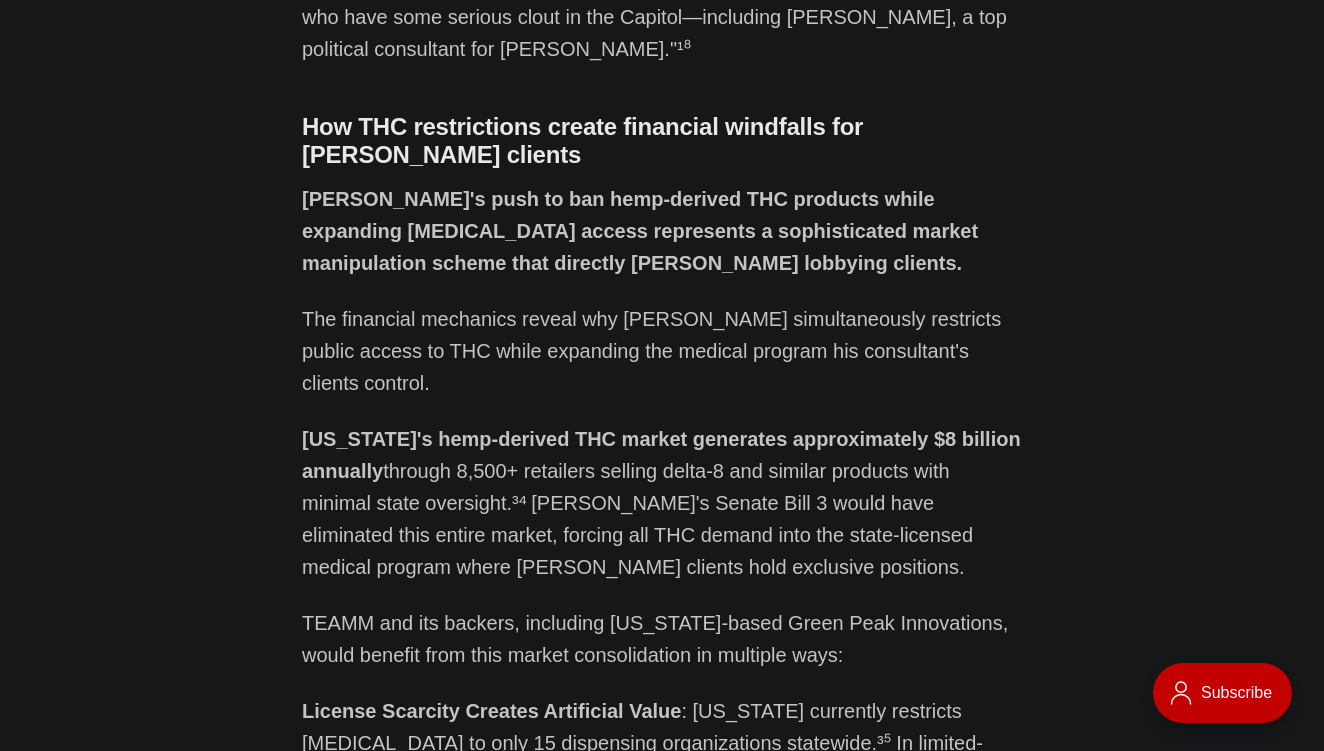 drag, startPoint x: 415, startPoint y: 272, endPoint x: 414, endPoint y: 353, distance: 81.00617 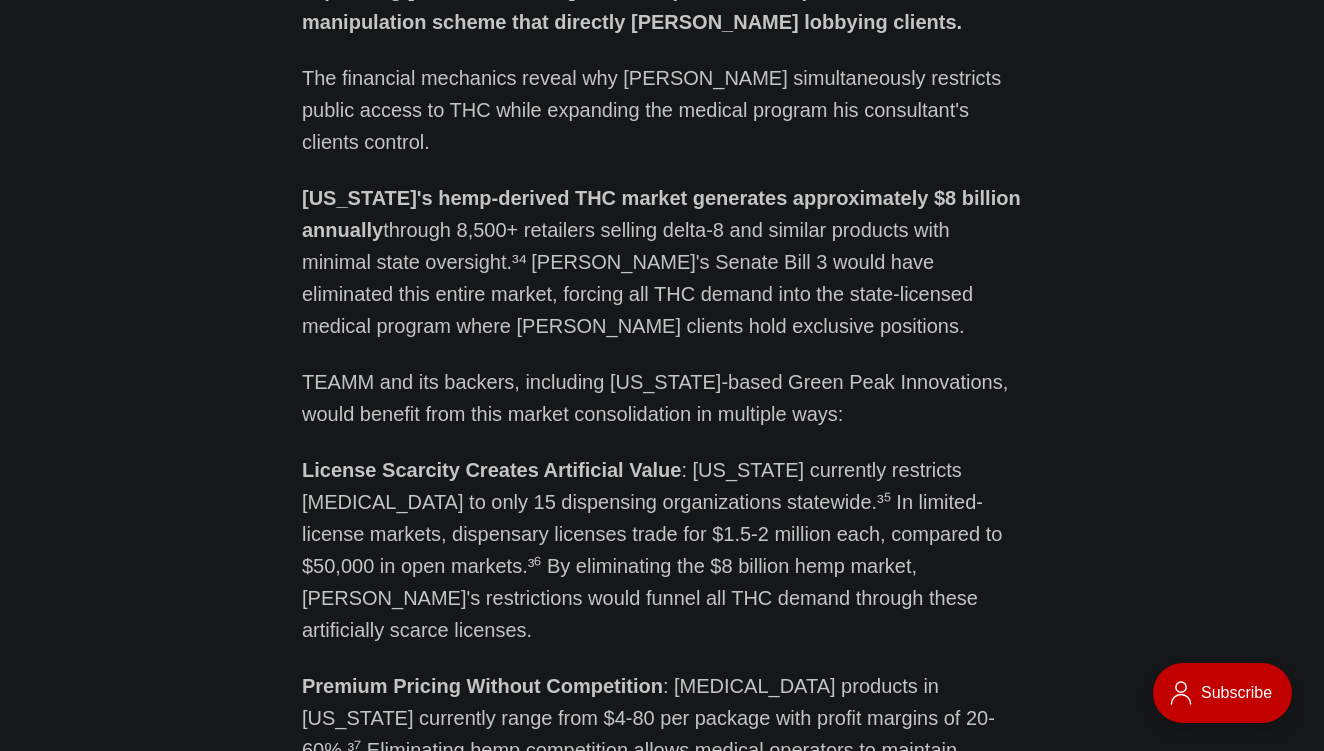 scroll, scrollTop: 15273, scrollLeft: 0, axis: vertical 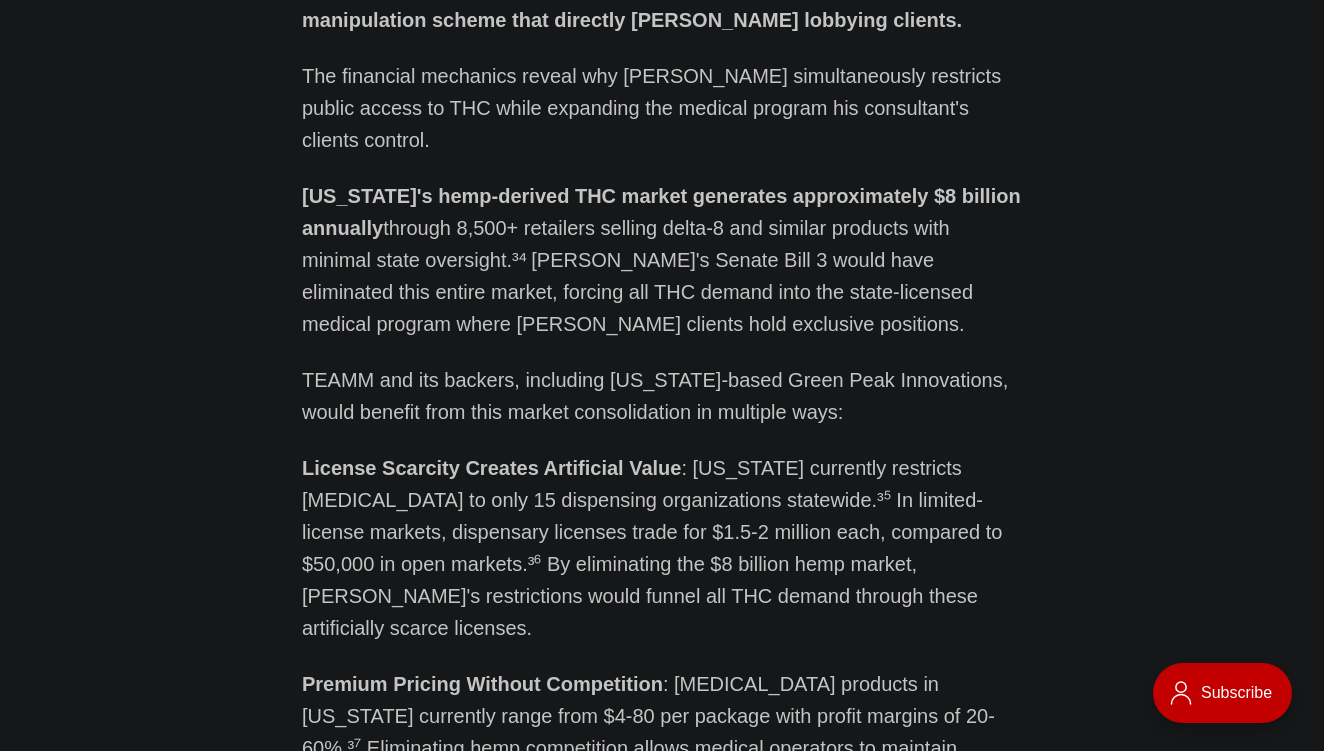 drag, startPoint x: 421, startPoint y: 324, endPoint x: 416, endPoint y: 371, distance: 47.26521 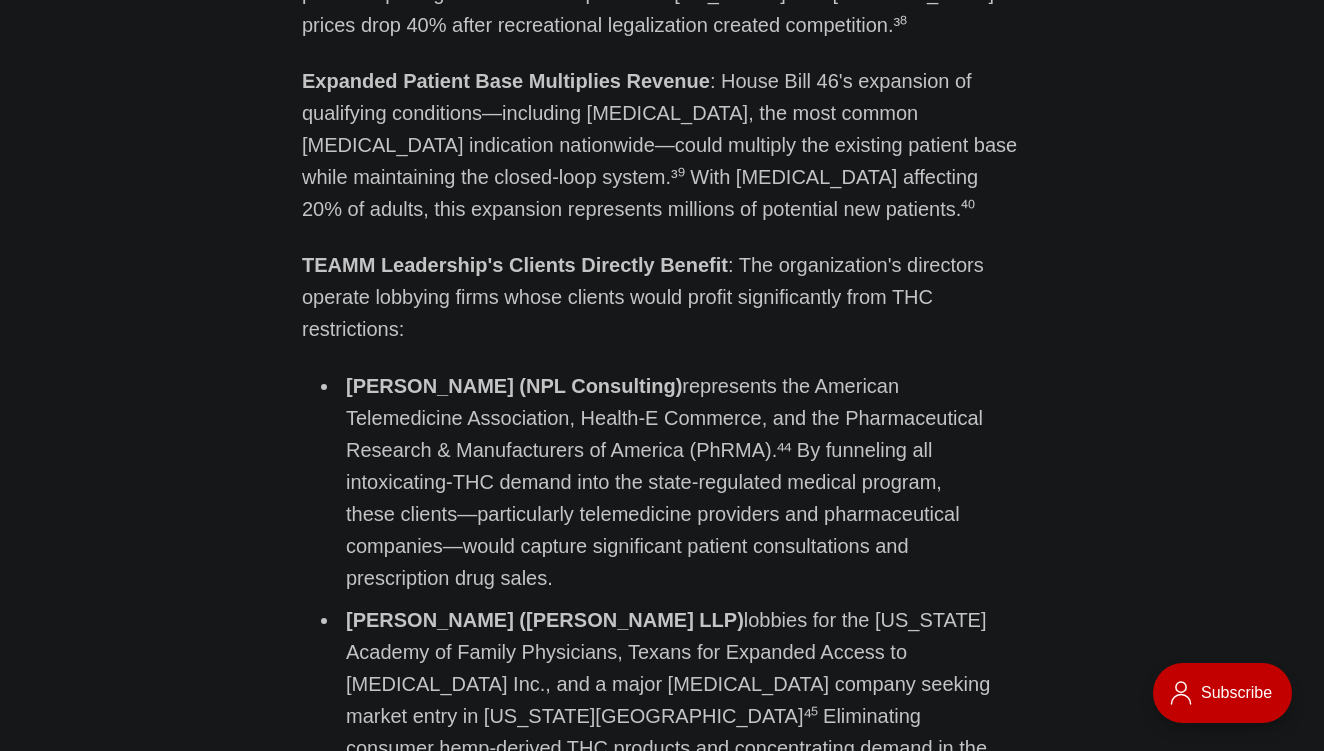 scroll, scrollTop: 16065, scrollLeft: 0, axis: vertical 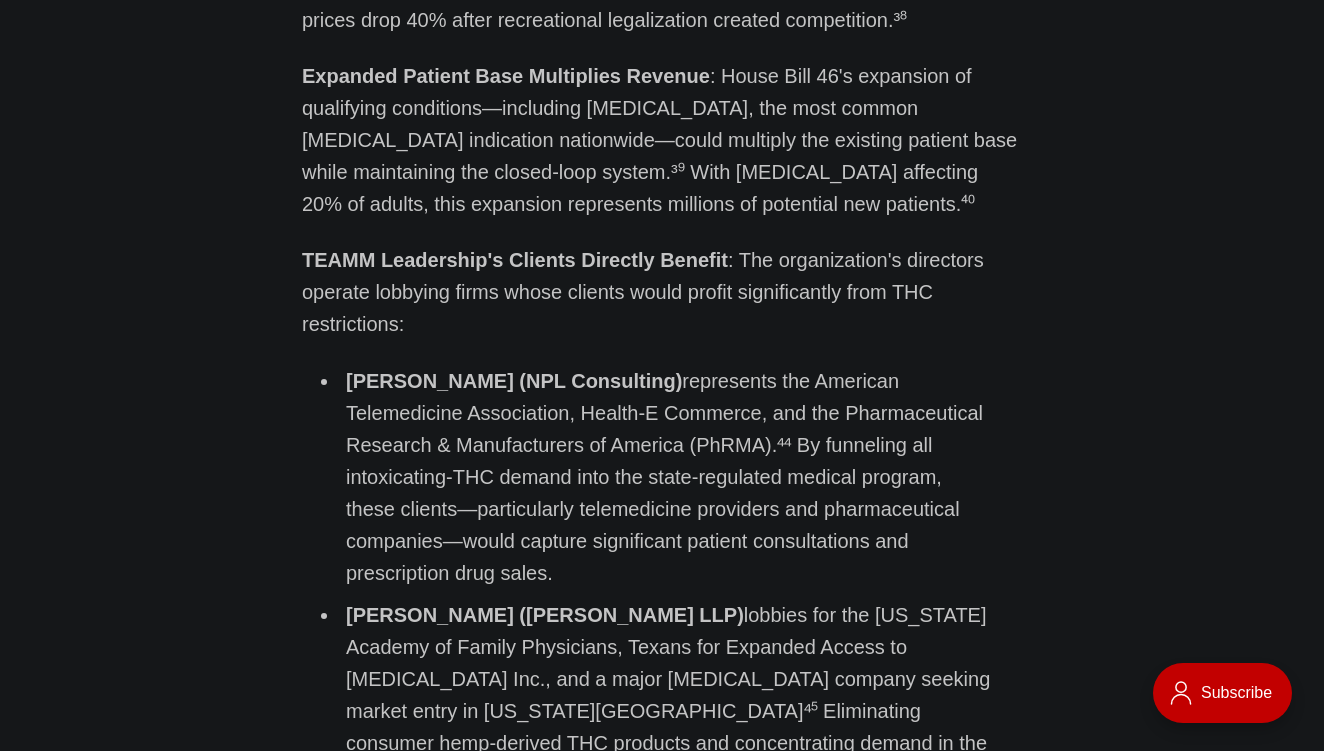 drag, startPoint x: 494, startPoint y: 240, endPoint x: 482, endPoint y: 280, distance: 41.761227 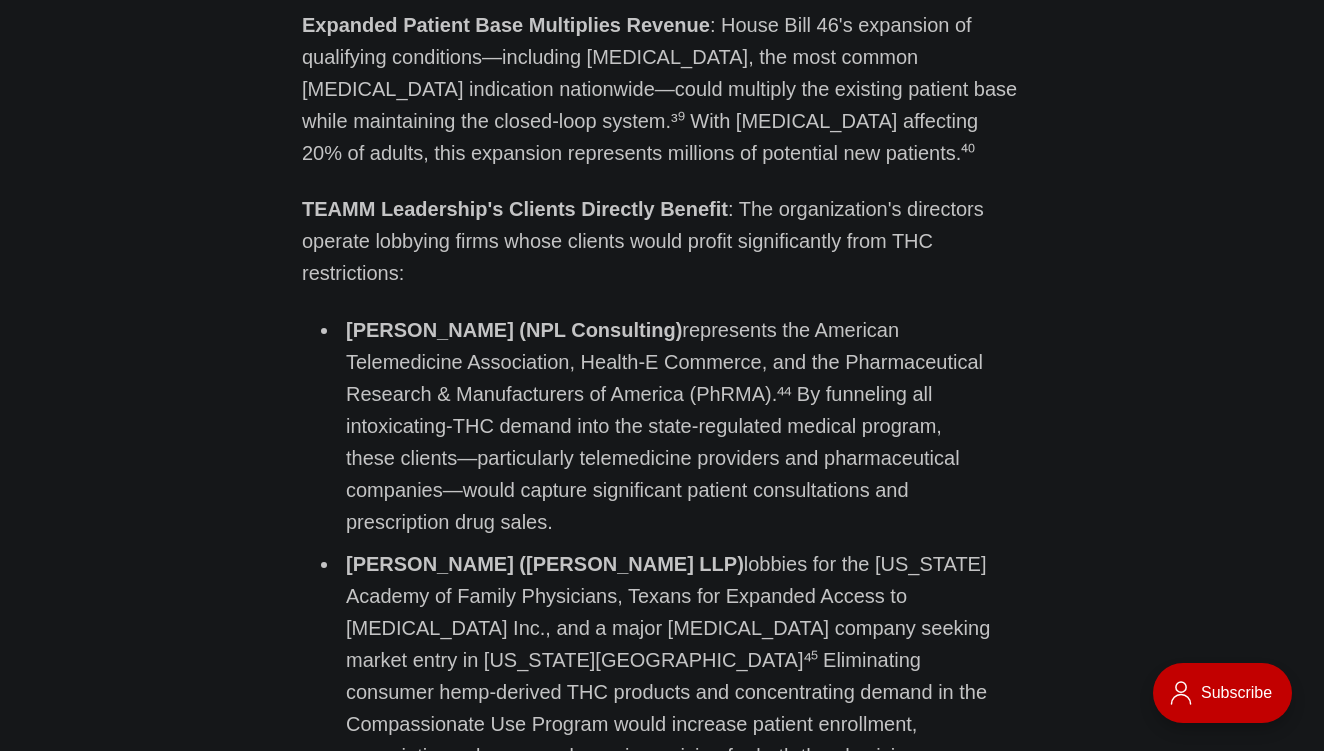 scroll, scrollTop: 16127, scrollLeft: 0, axis: vertical 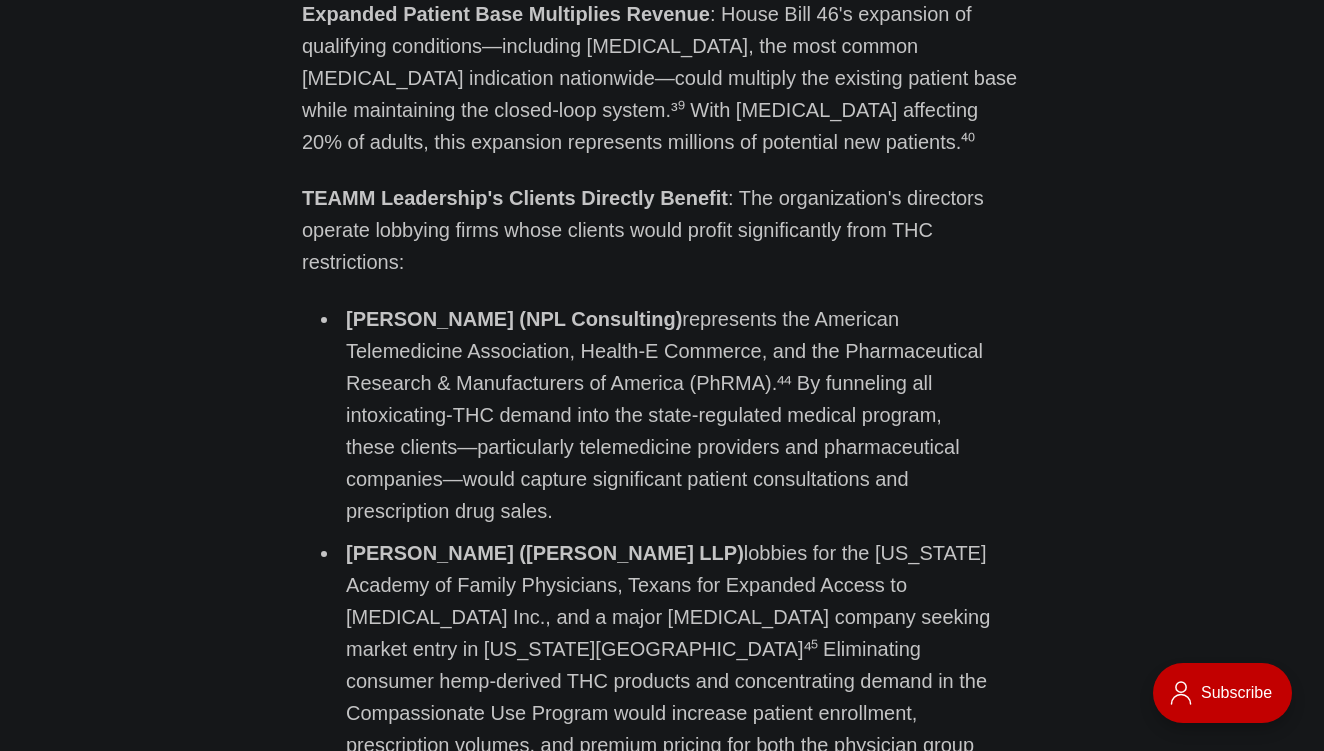 drag, startPoint x: 496, startPoint y: 366, endPoint x: 551, endPoint y: 429, distance: 83.630135 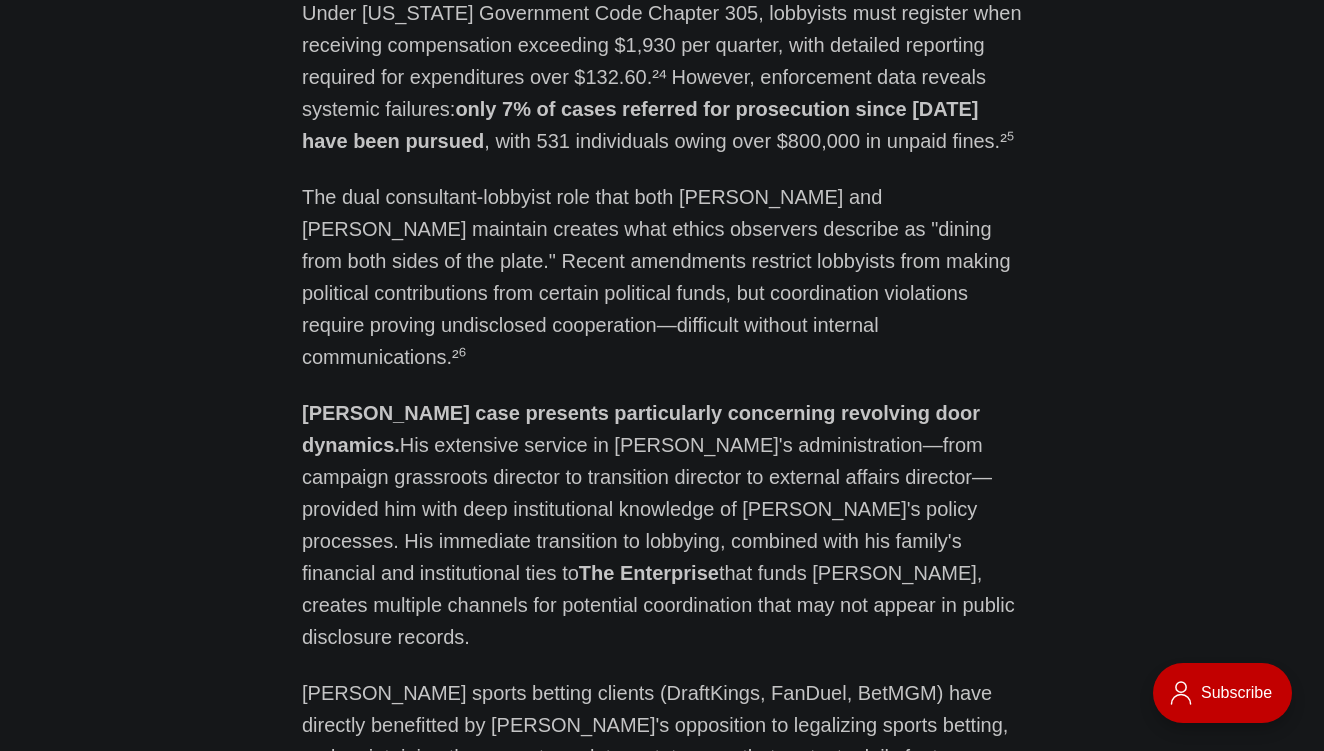 scroll, scrollTop: 19140, scrollLeft: 0, axis: vertical 